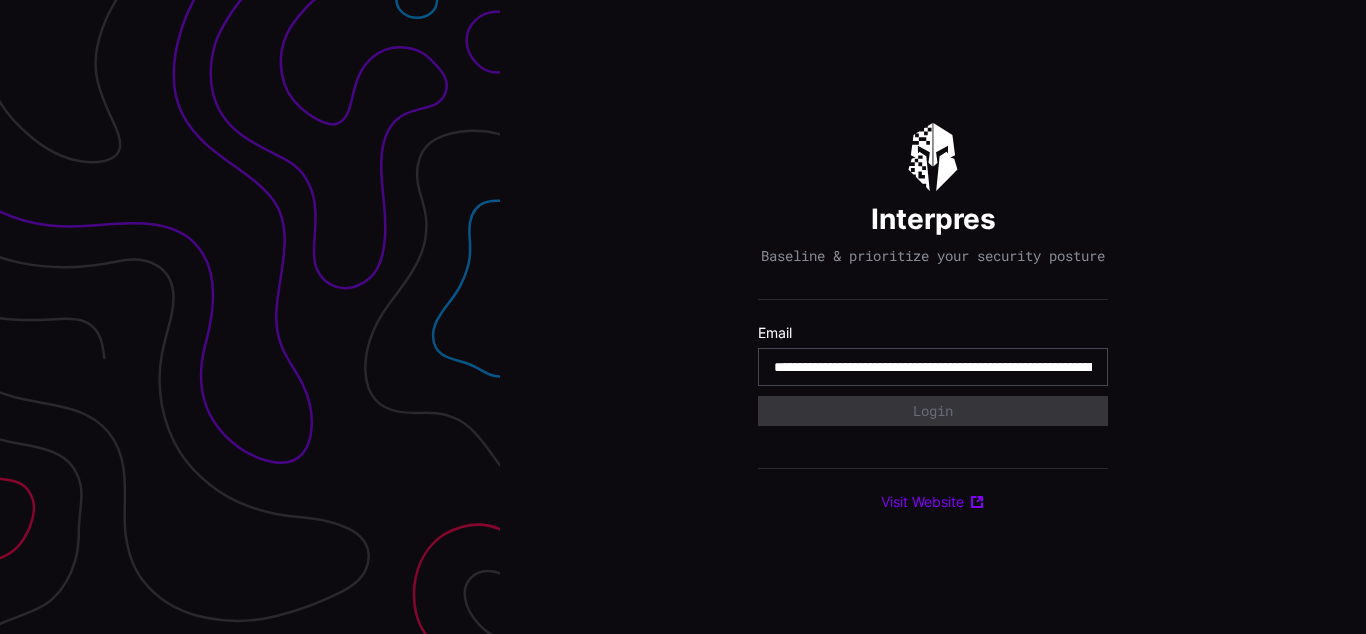 click on "**********" at bounding box center (933, 367) 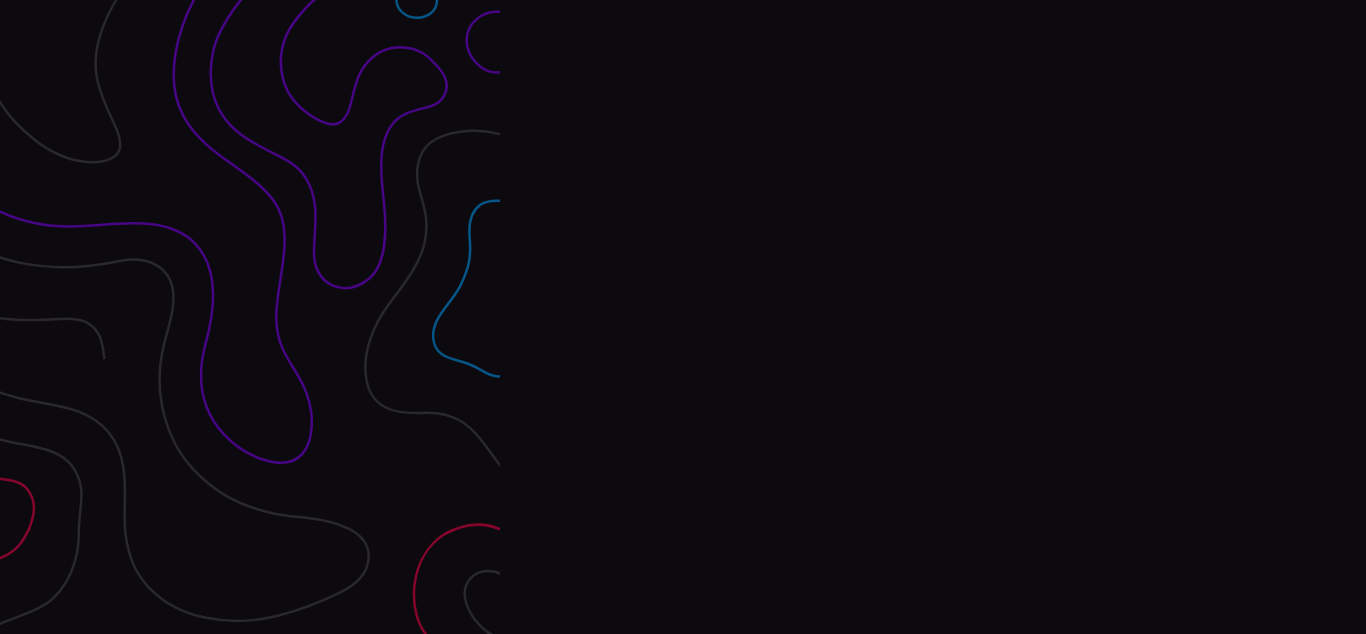 scroll, scrollTop: 0, scrollLeft: 0, axis: both 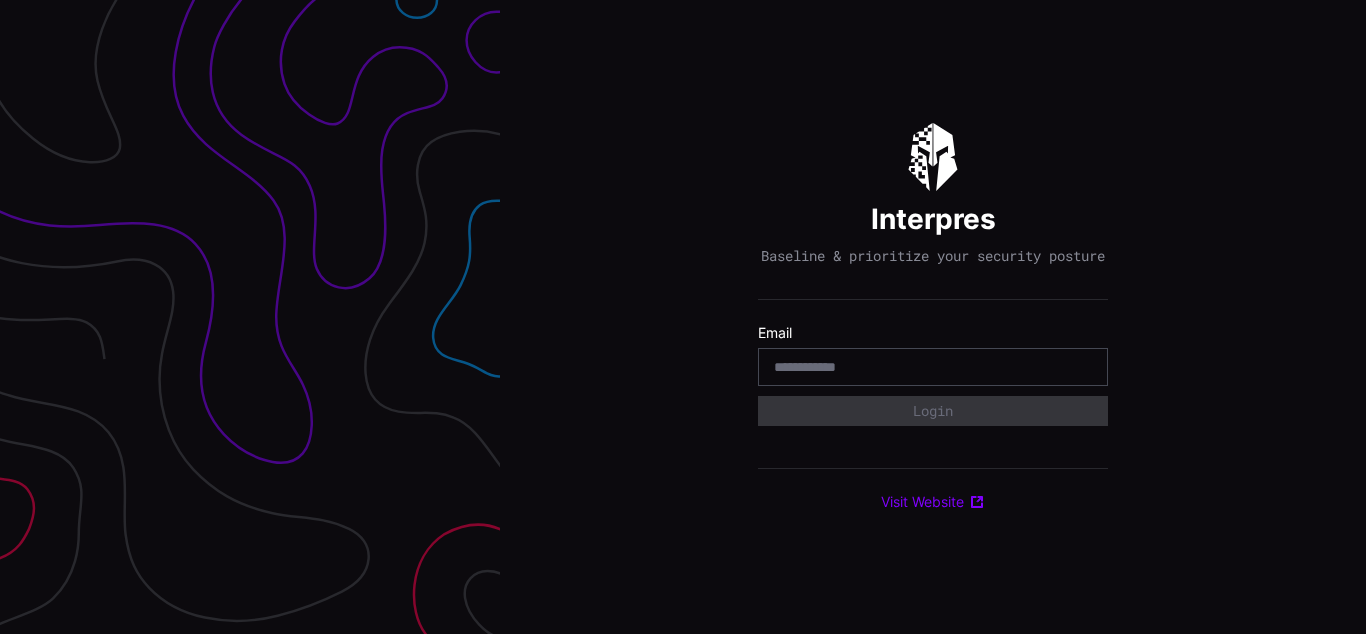 click on "Interpres Baseline & prioritize your security posture Email Login Visit Website" at bounding box center [933, 317] 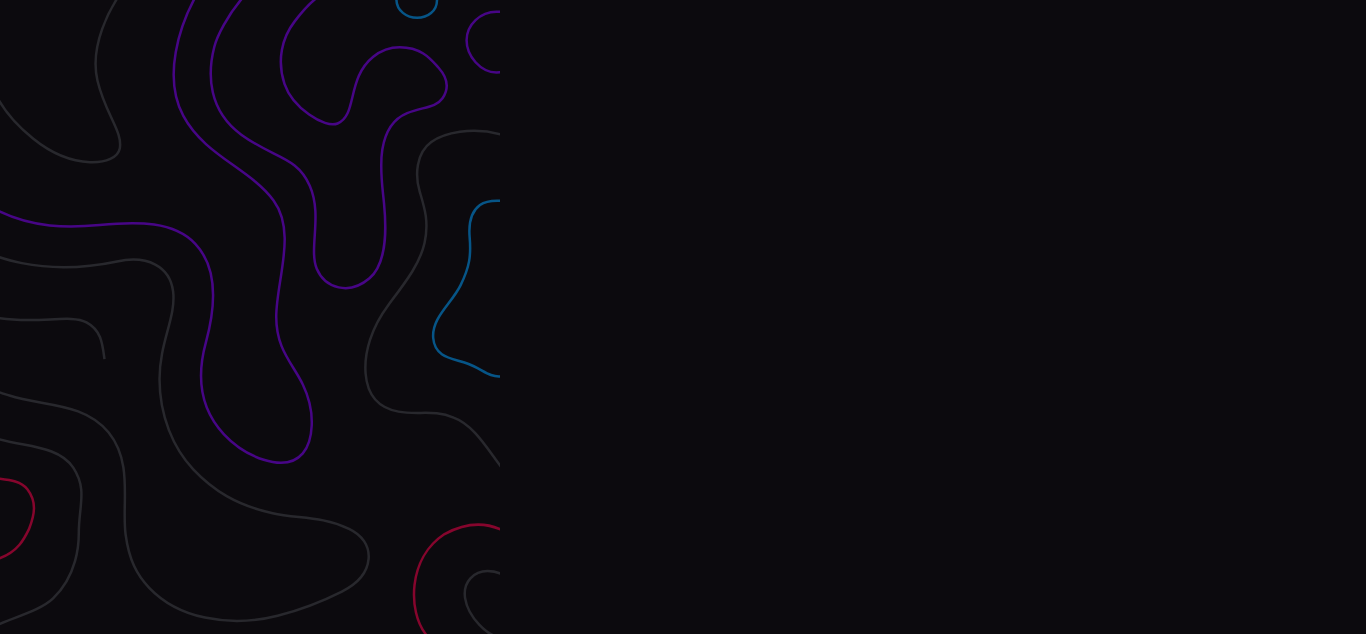scroll, scrollTop: 0, scrollLeft: 0, axis: both 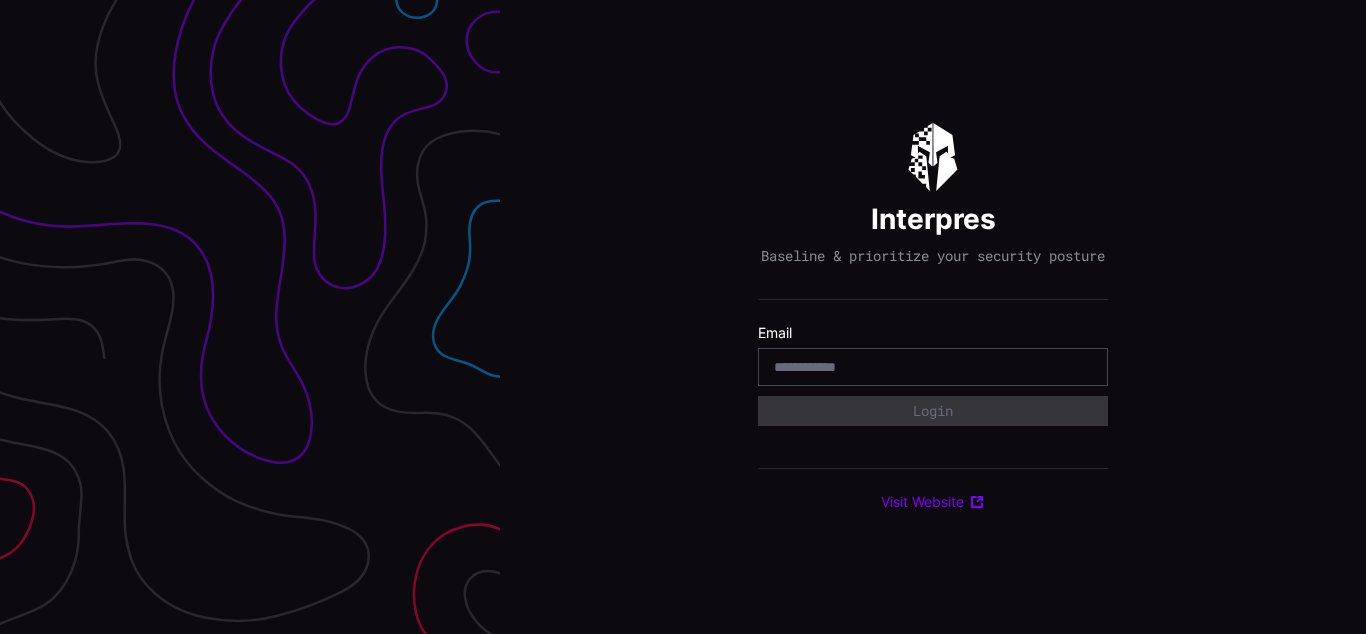 click on "Interpres Baseline & prioritize your security posture Email Login Visit Website" at bounding box center [933, 317] 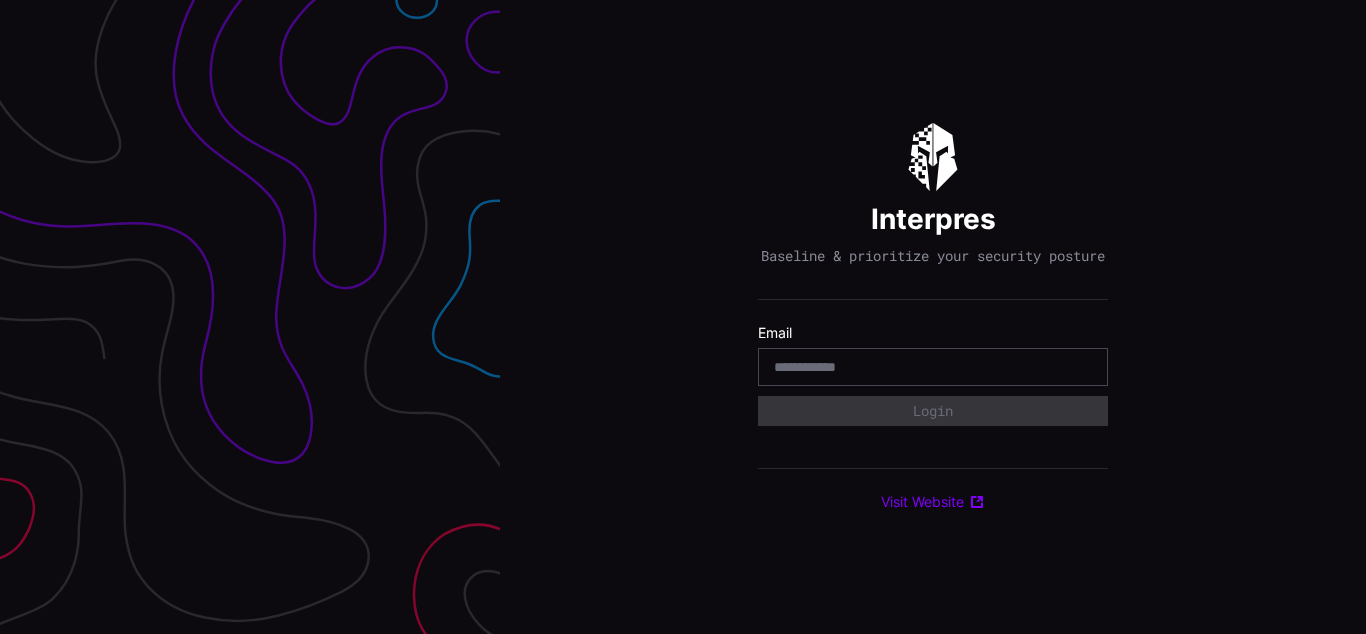 scroll, scrollTop: 0, scrollLeft: 0, axis: both 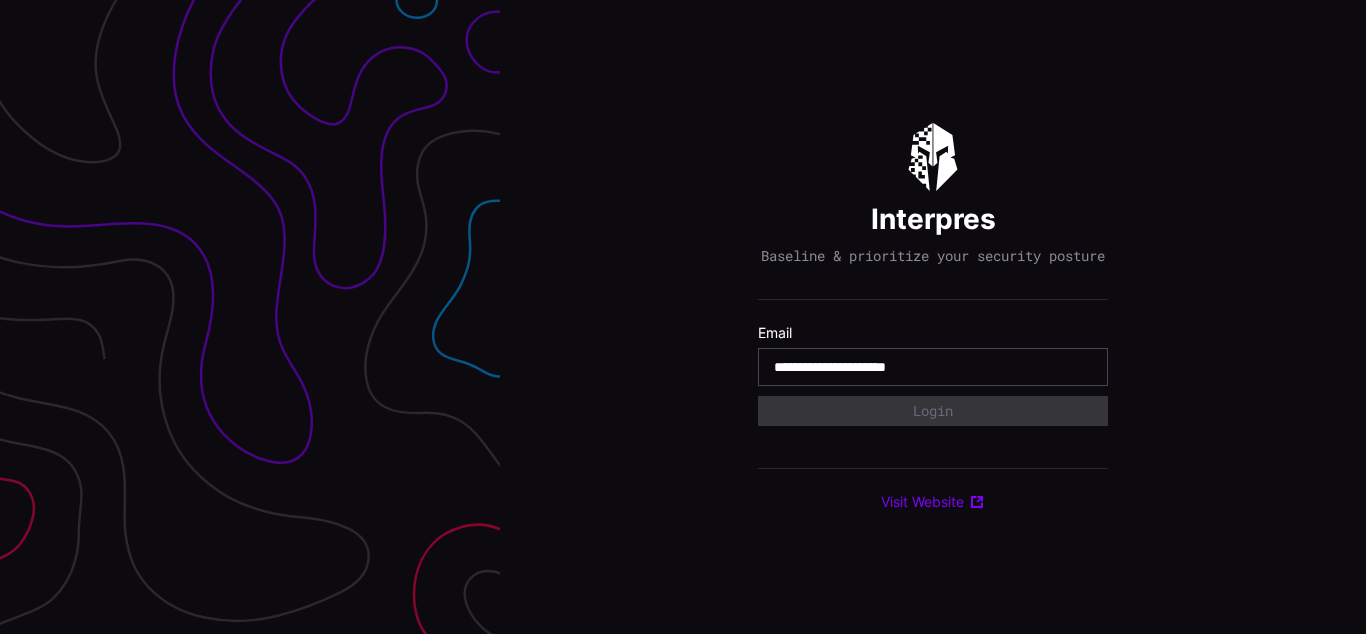 type on "**********" 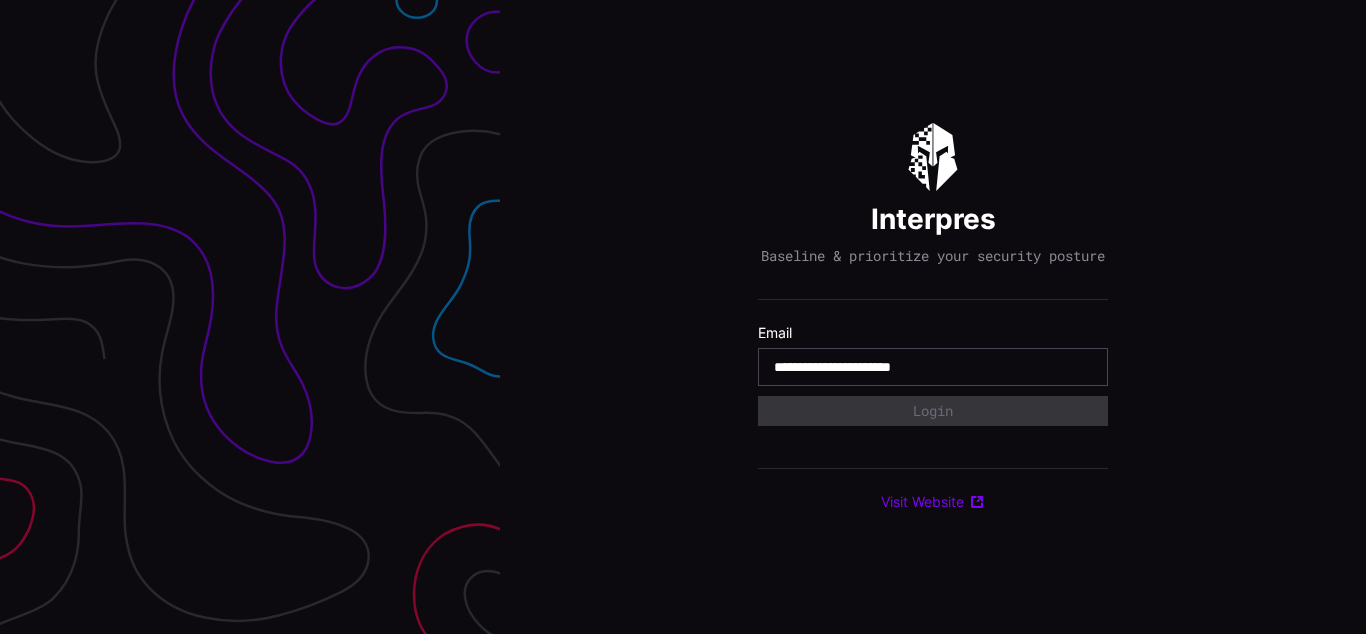 click on "**********" at bounding box center [933, 367] 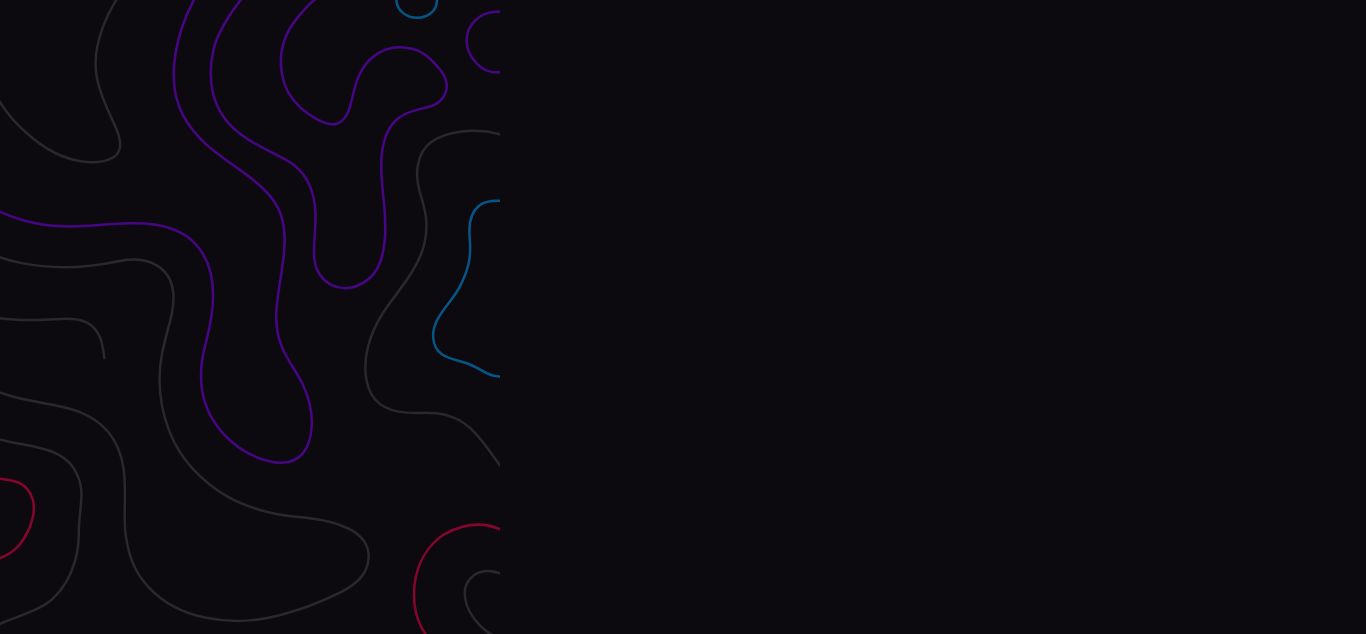 scroll, scrollTop: 0, scrollLeft: 0, axis: both 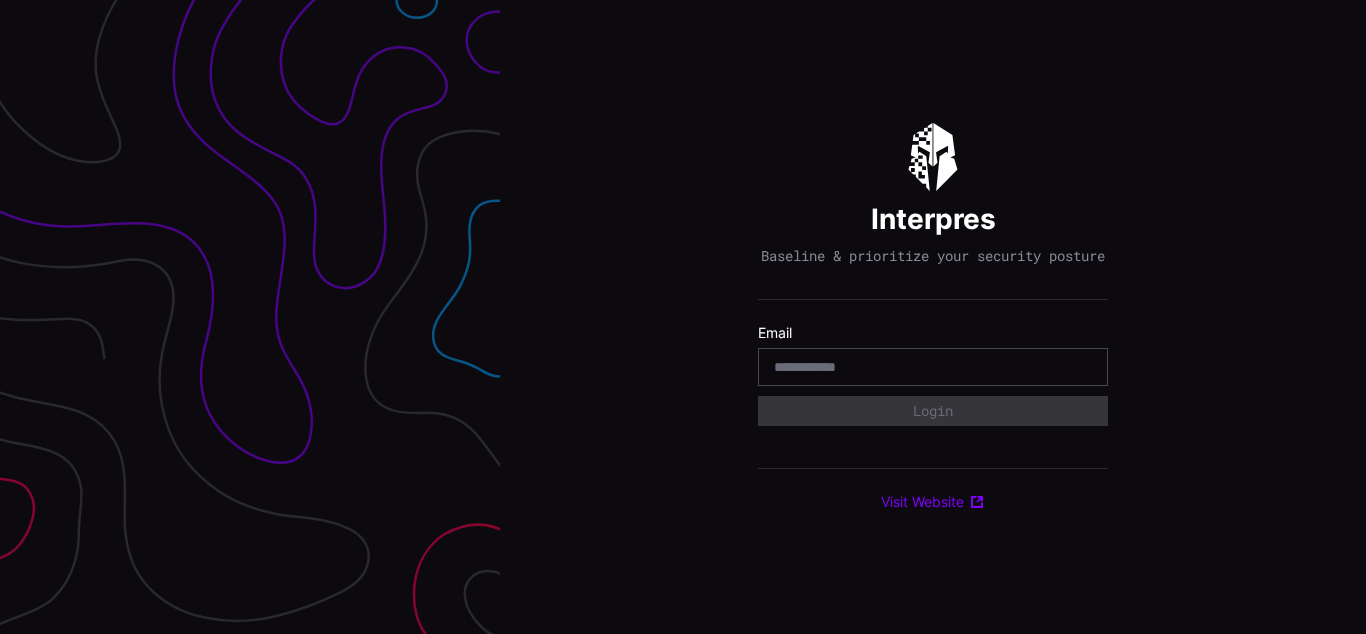 click on "Interpres Baseline & prioritize your security posture Email Login Visit Website" at bounding box center [933, 317] 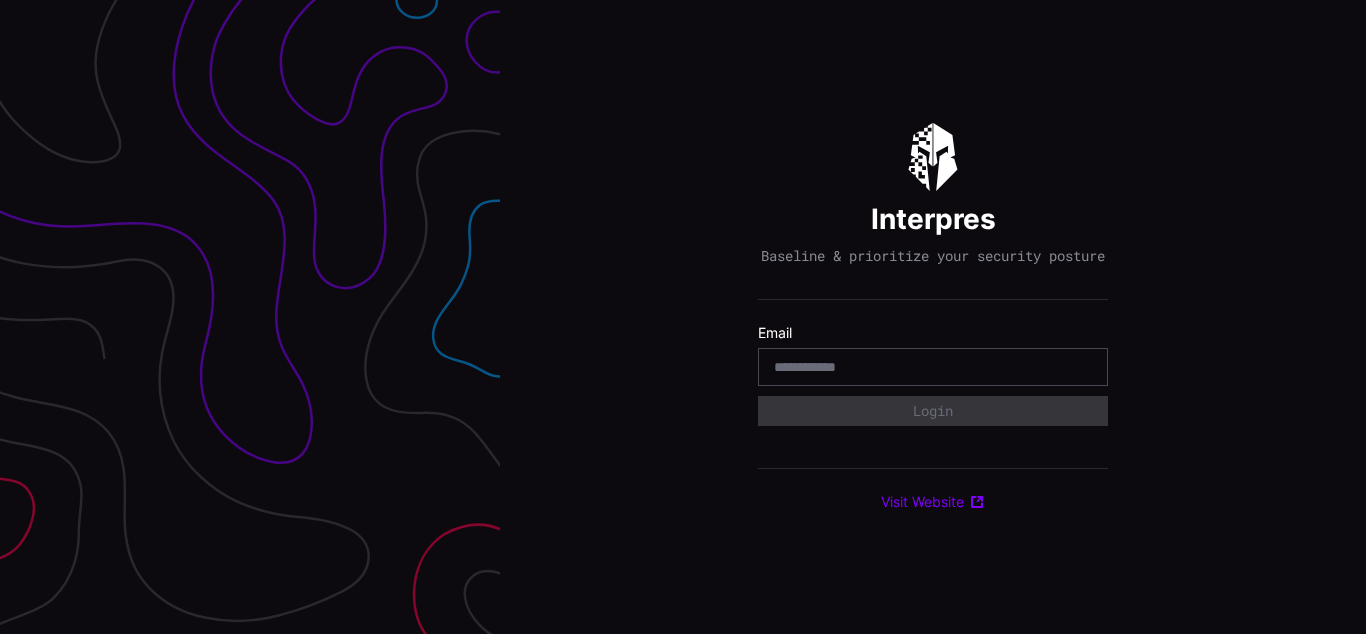 scroll, scrollTop: 0, scrollLeft: 0, axis: both 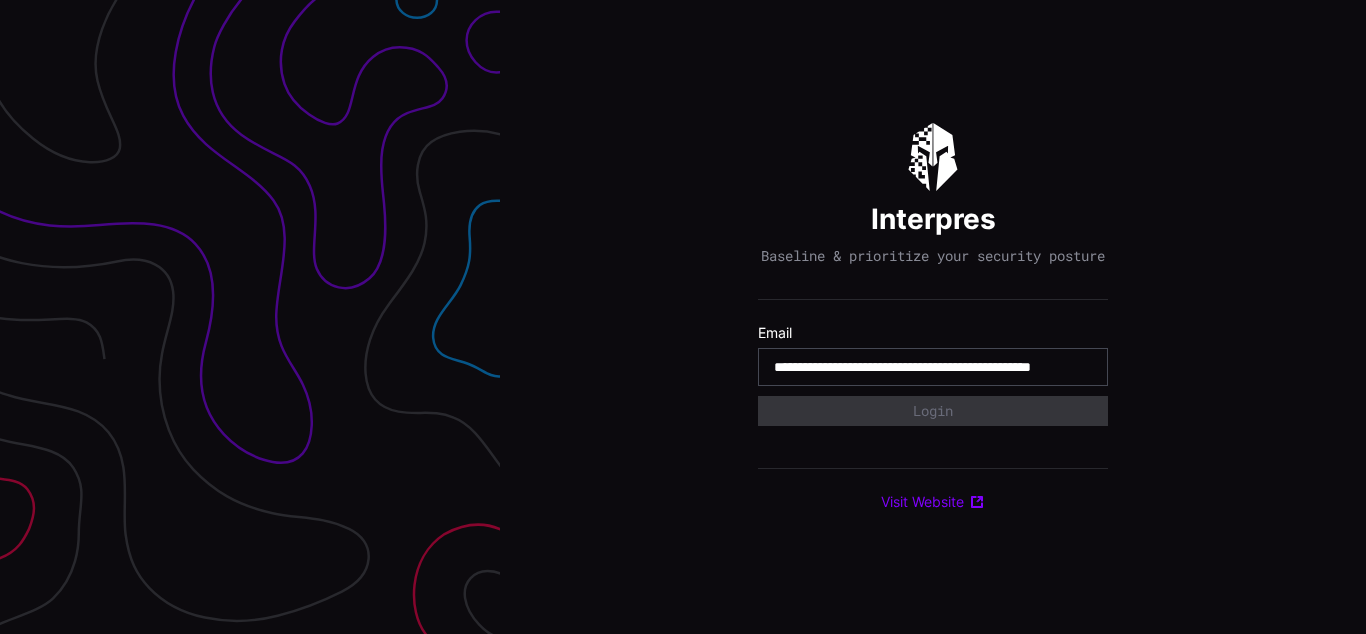 type on "**********" 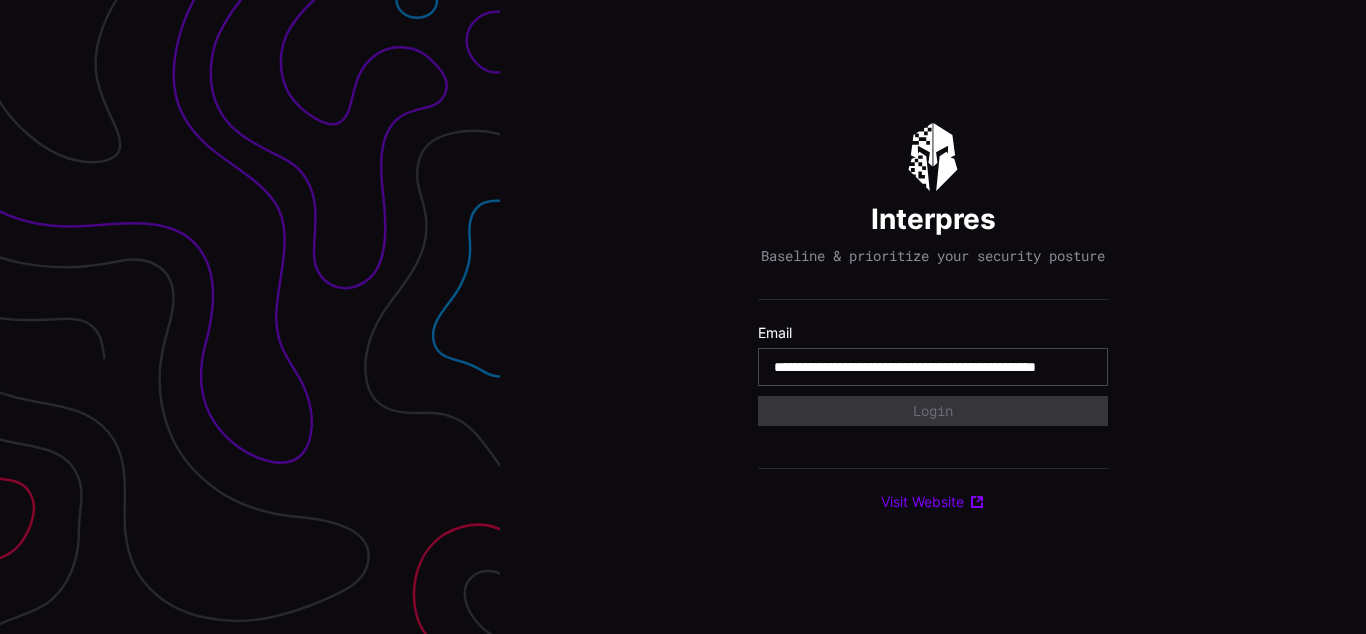 click on "**********" at bounding box center (933, 367) 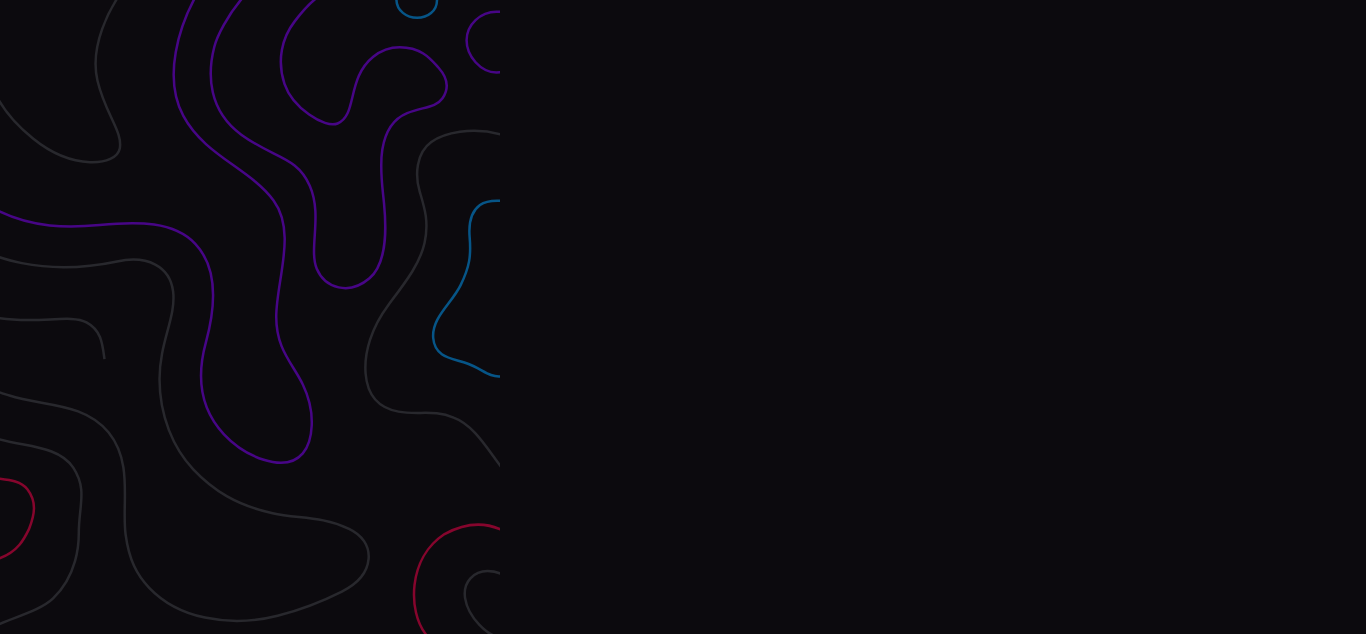 scroll, scrollTop: 0, scrollLeft: 0, axis: both 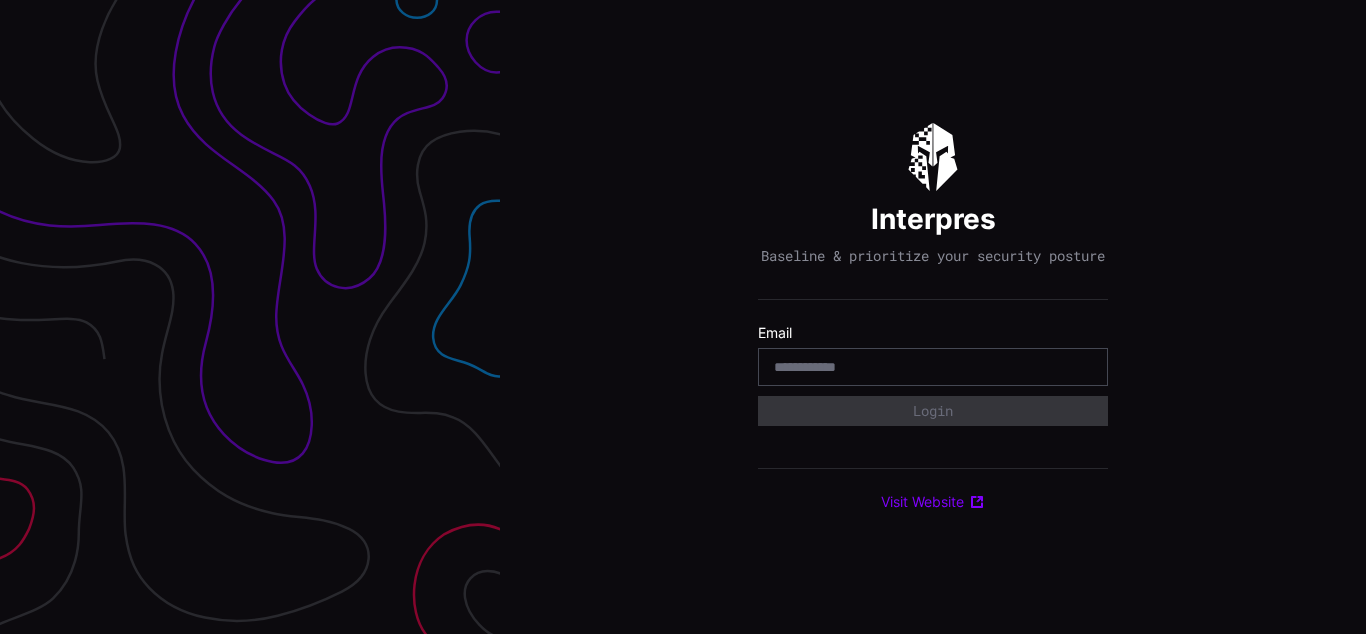 click on "Interpres Baseline & prioritize your security posture Email Login Visit Website" at bounding box center (933, 317) 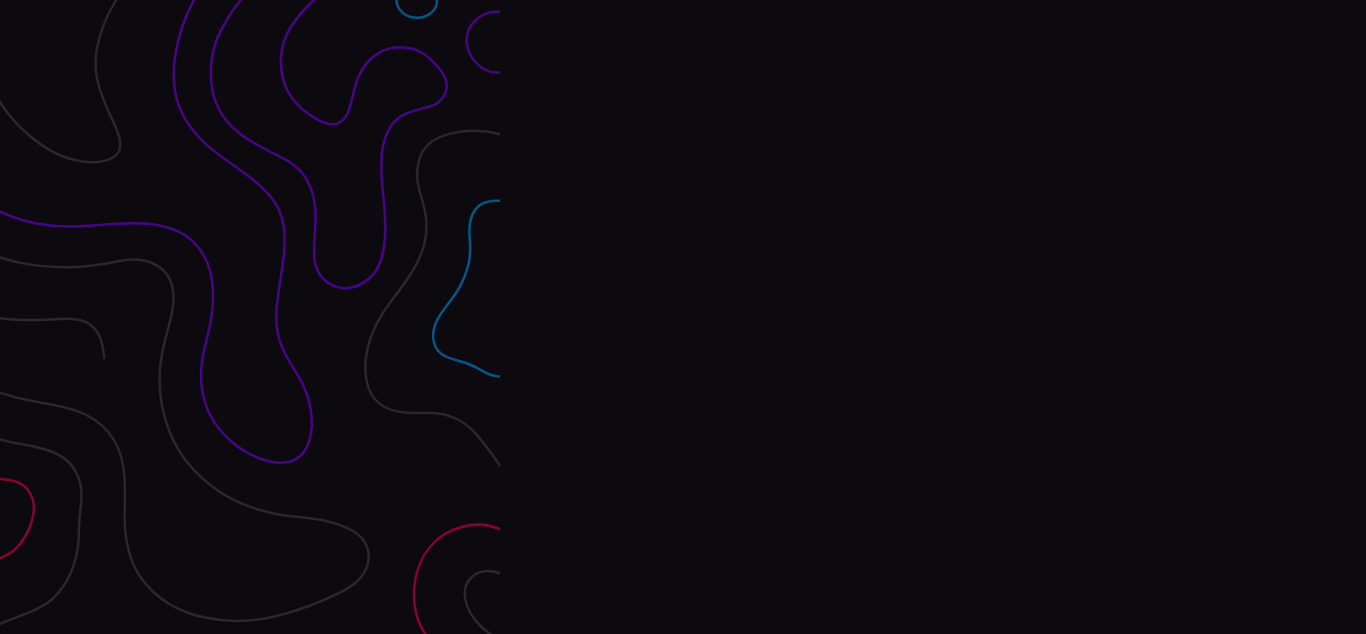 scroll, scrollTop: 0, scrollLeft: 0, axis: both 